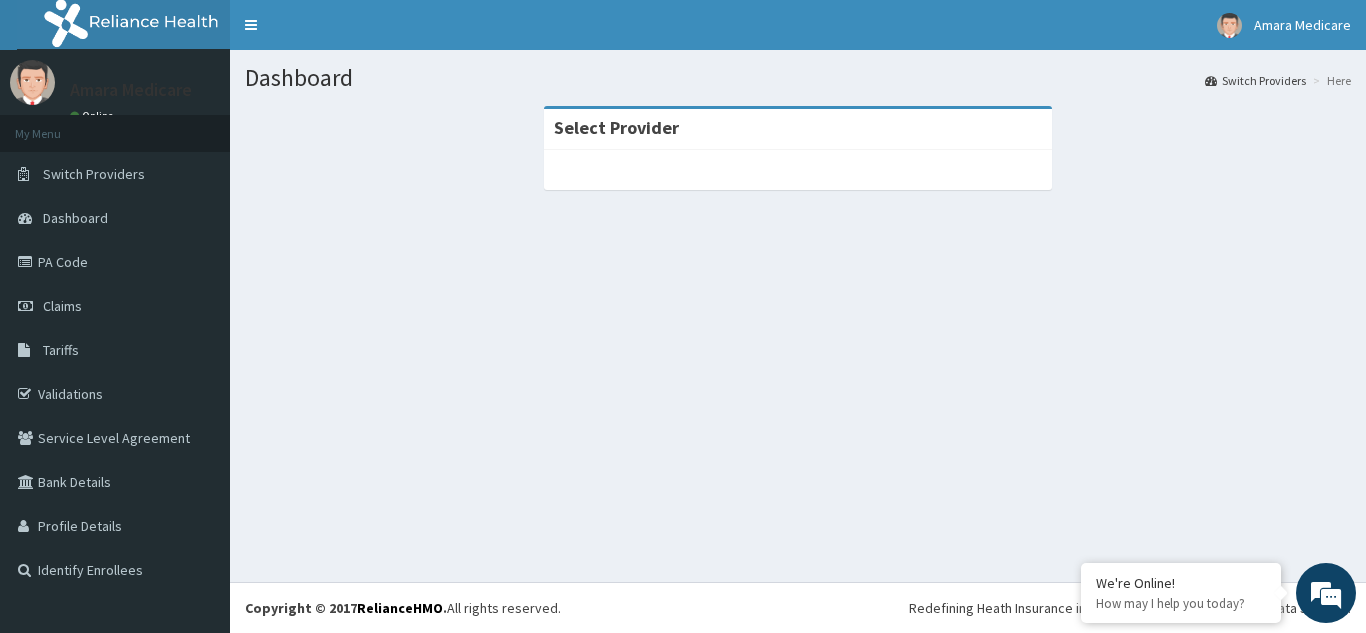 scroll, scrollTop: 0, scrollLeft: 0, axis: both 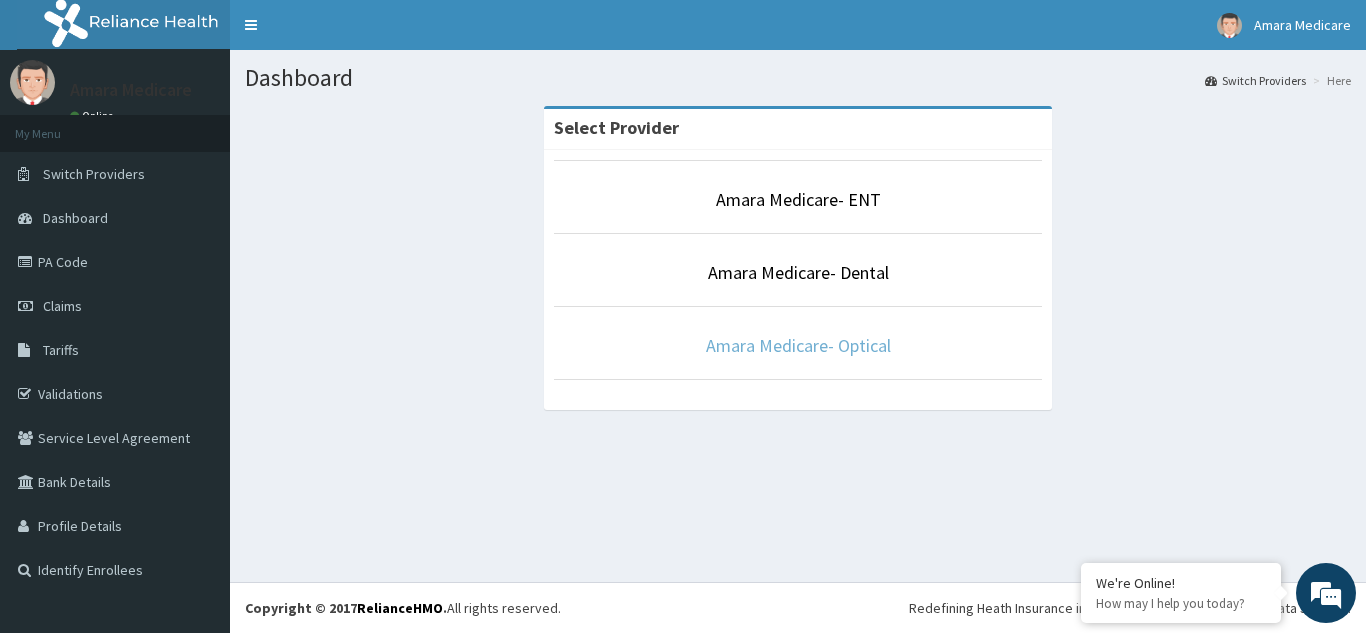 click on "Amara Medicare- Optical" at bounding box center [798, 345] 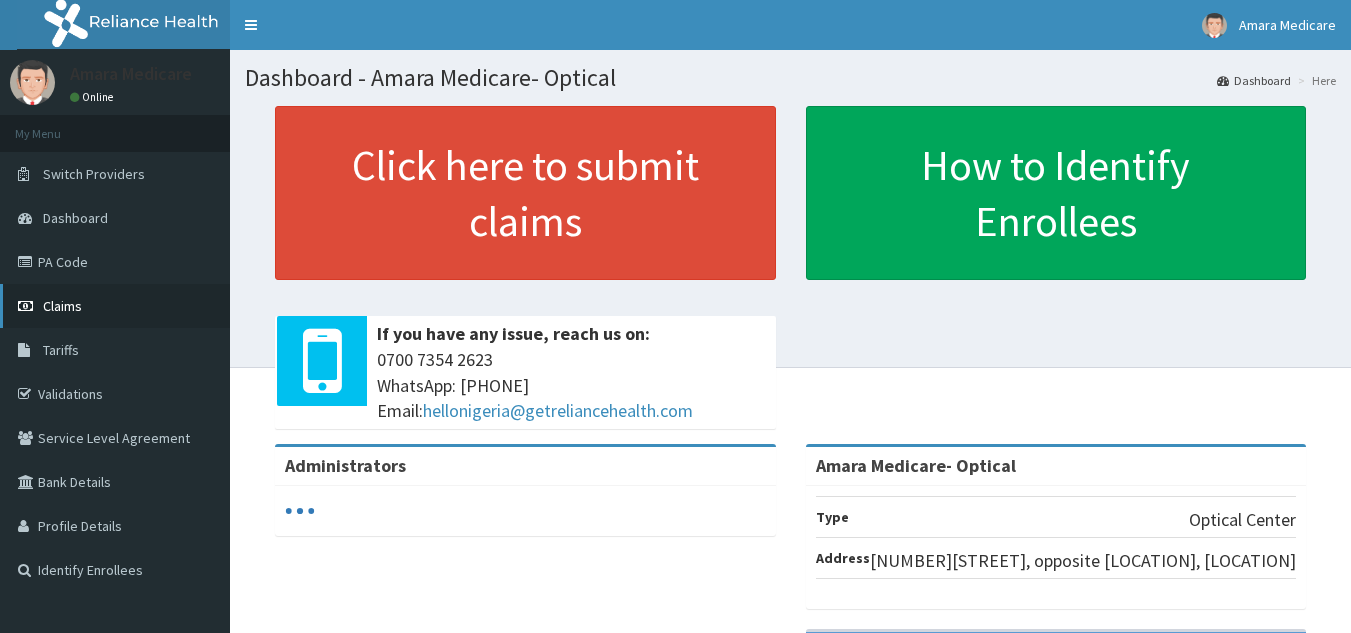scroll, scrollTop: 0, scrollLeft: 0, axis: both 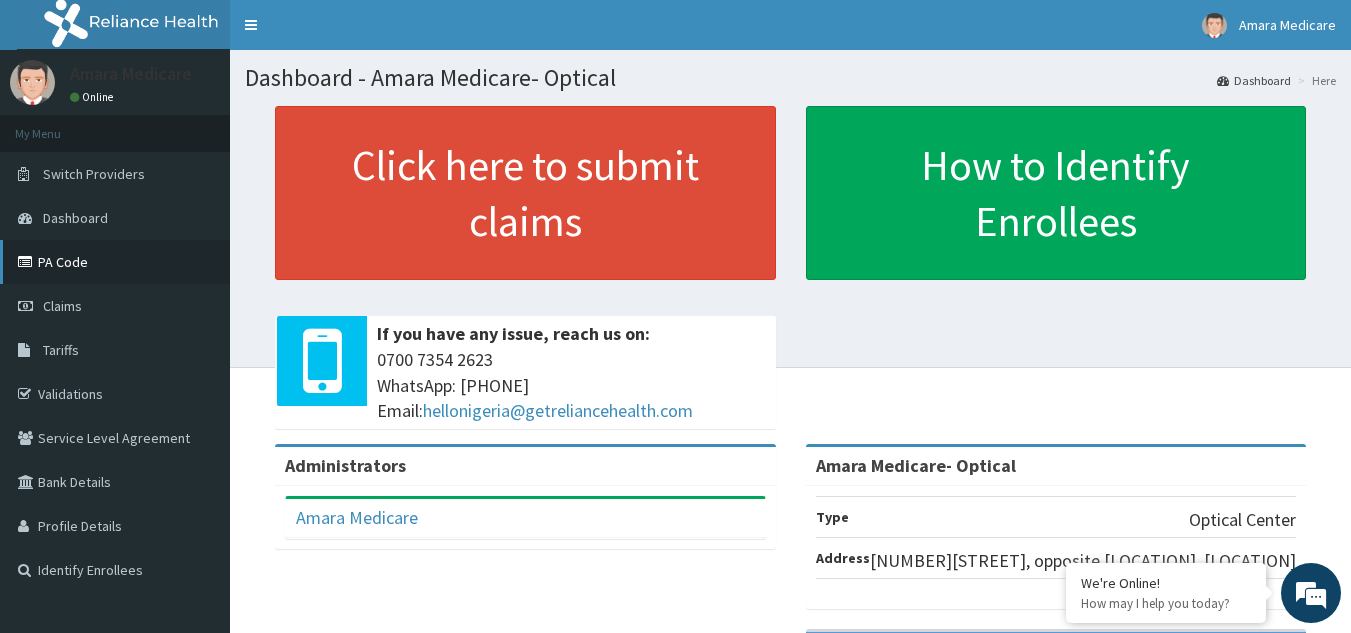 click on "PA Code" at bounding box center (115, 262) 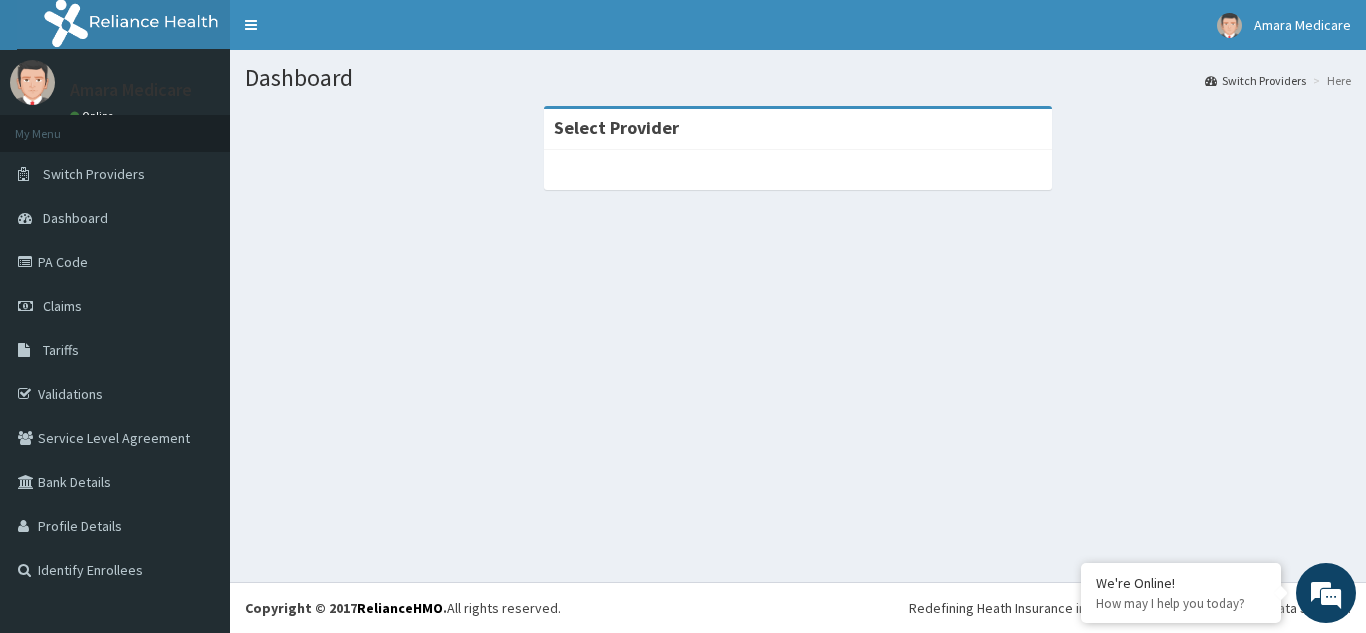 scroll, scrollTop: 0, scrollLeft: 0, axis: both 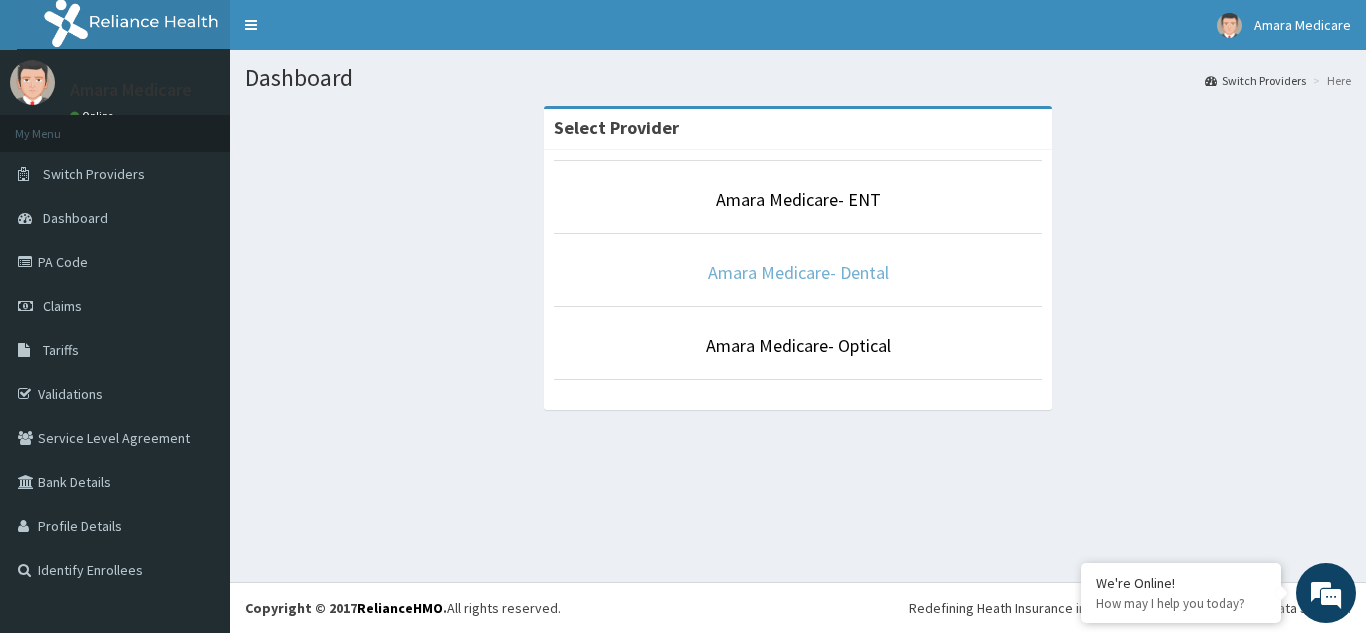 click on "Amara Medicare- Dental" at bounding box center [798, 272] 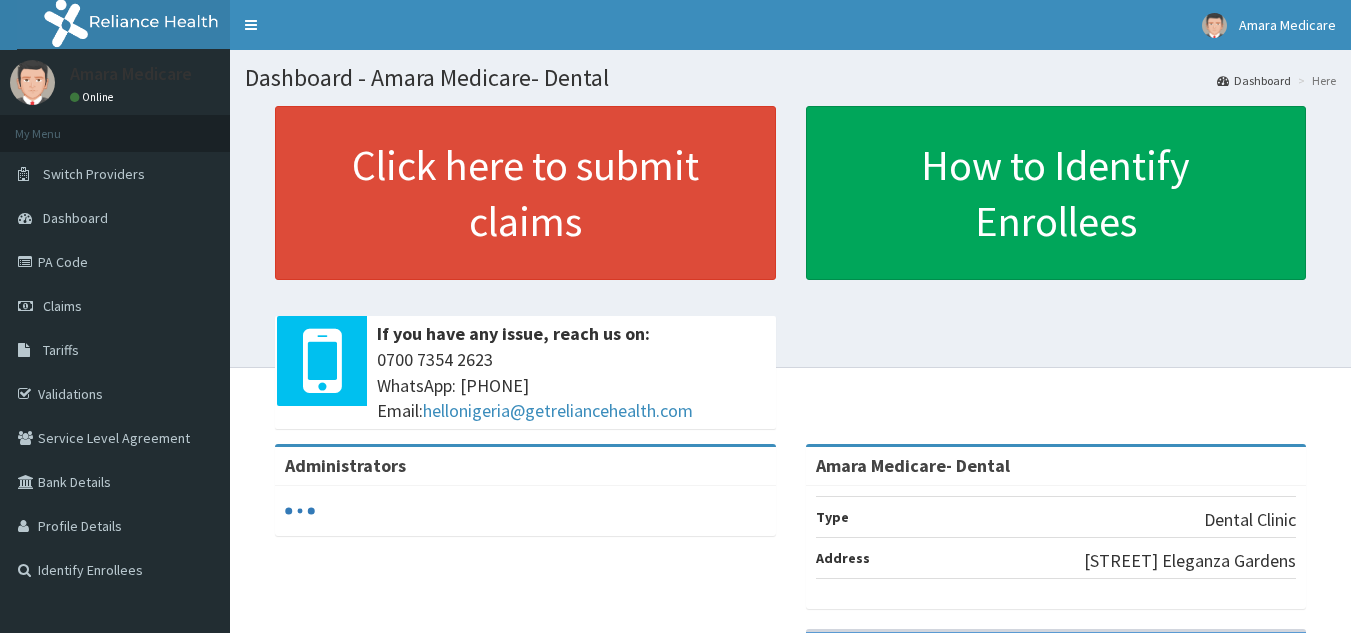 scroll, scrollTop: 0, scrollLeft: 0, axis: both 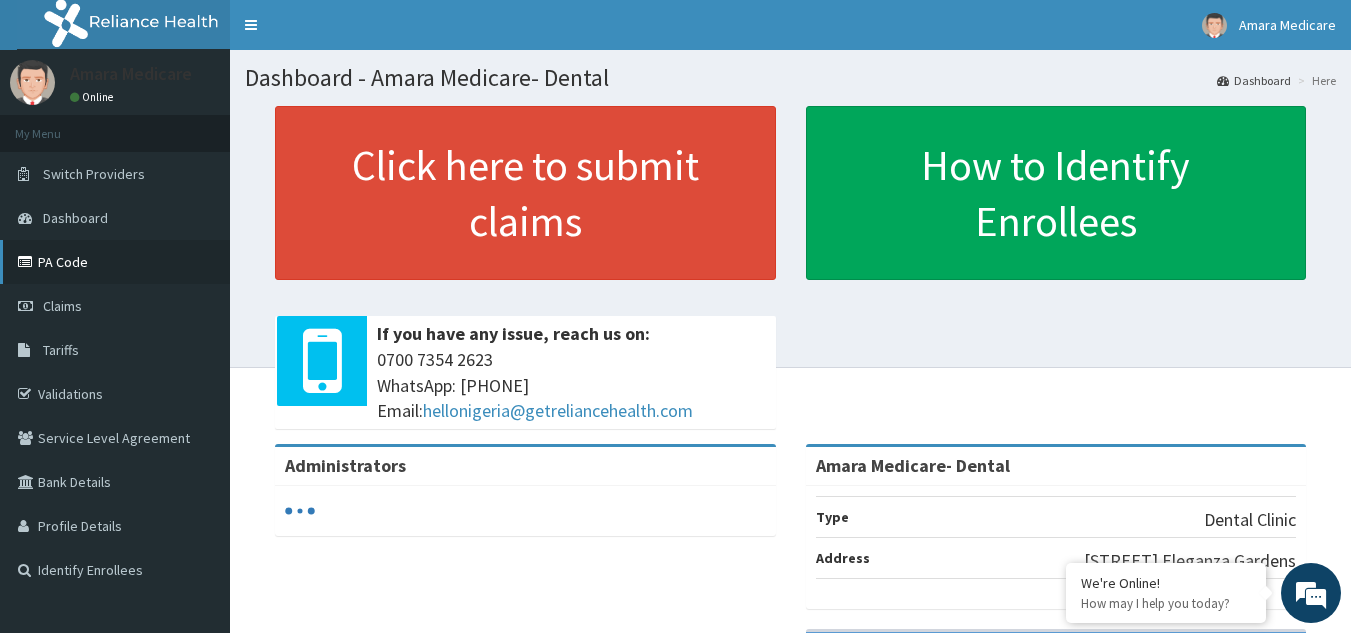 click on "PA Code" at bounding box center (115, 262) 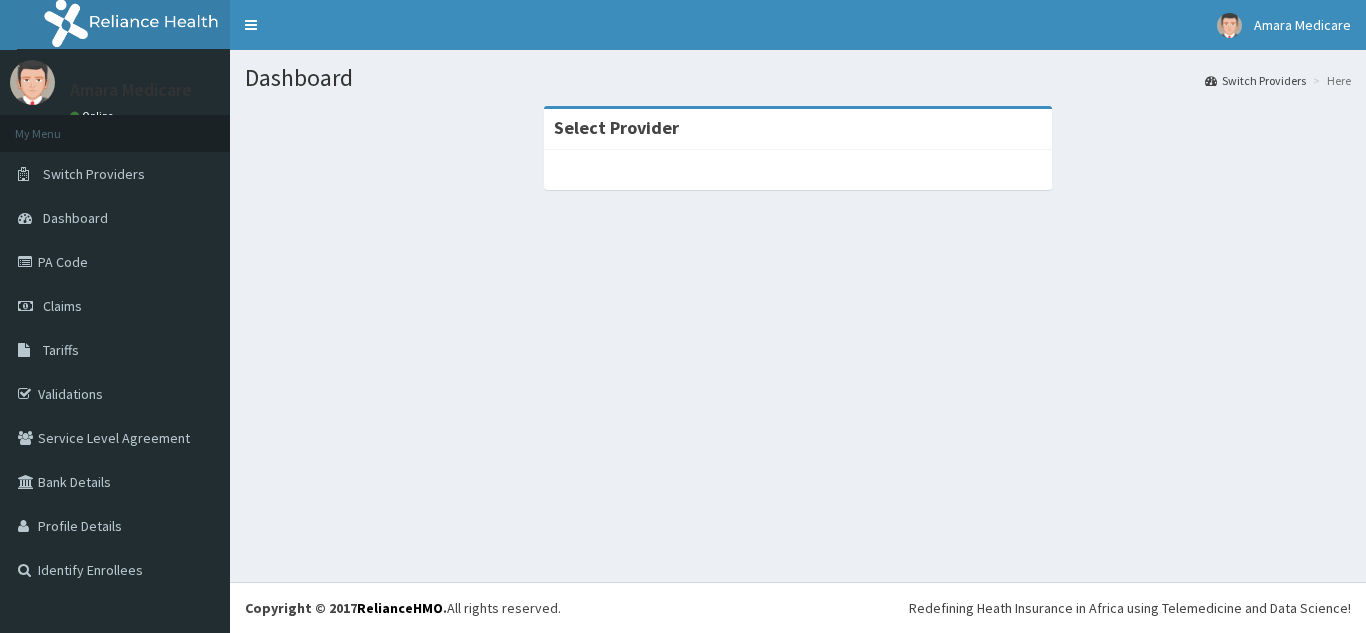 scroll, scrollTop: 0, scrollLeft: 0, axis: both 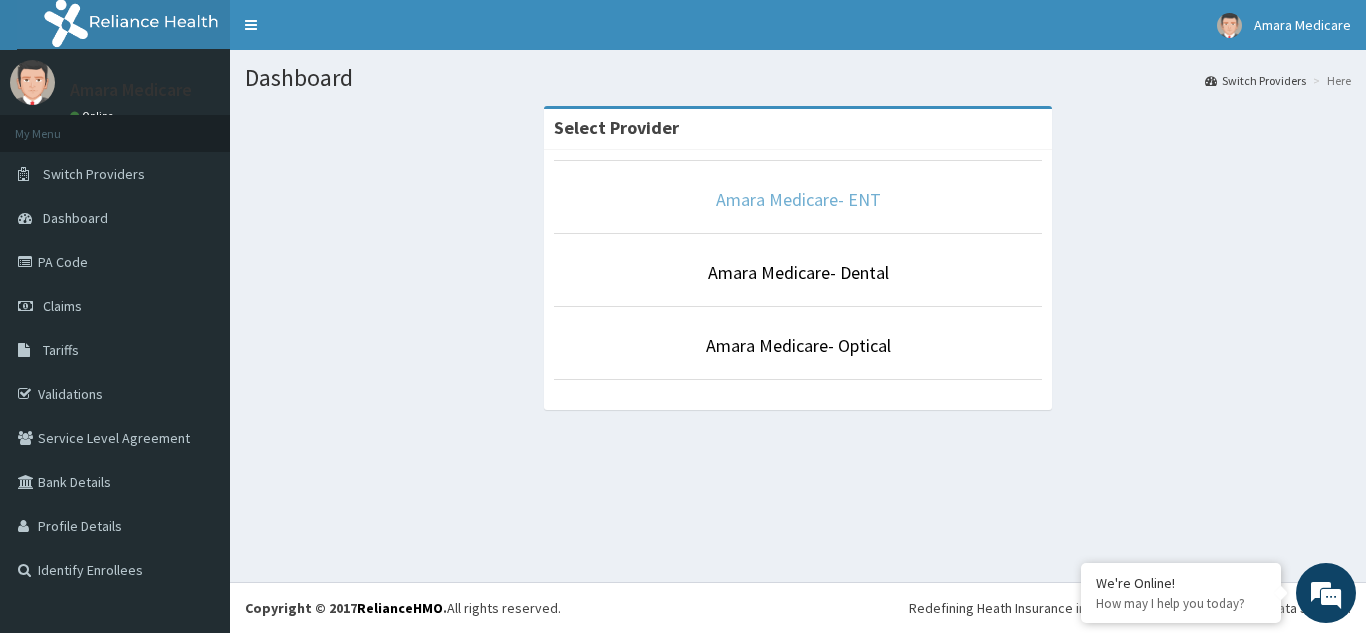 click on "Amara Medicare- ENT" at bounding box center [798, 199] 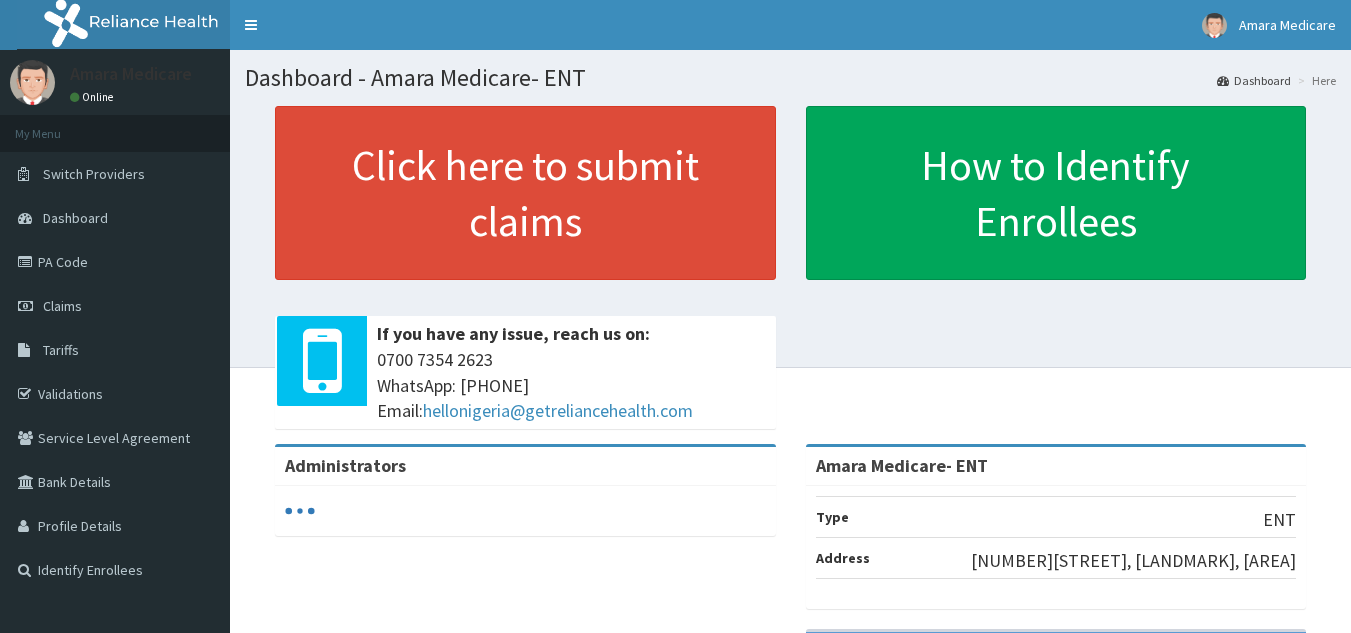 scroll, scrollTop: 0, scrollLeft: 0, axis: both 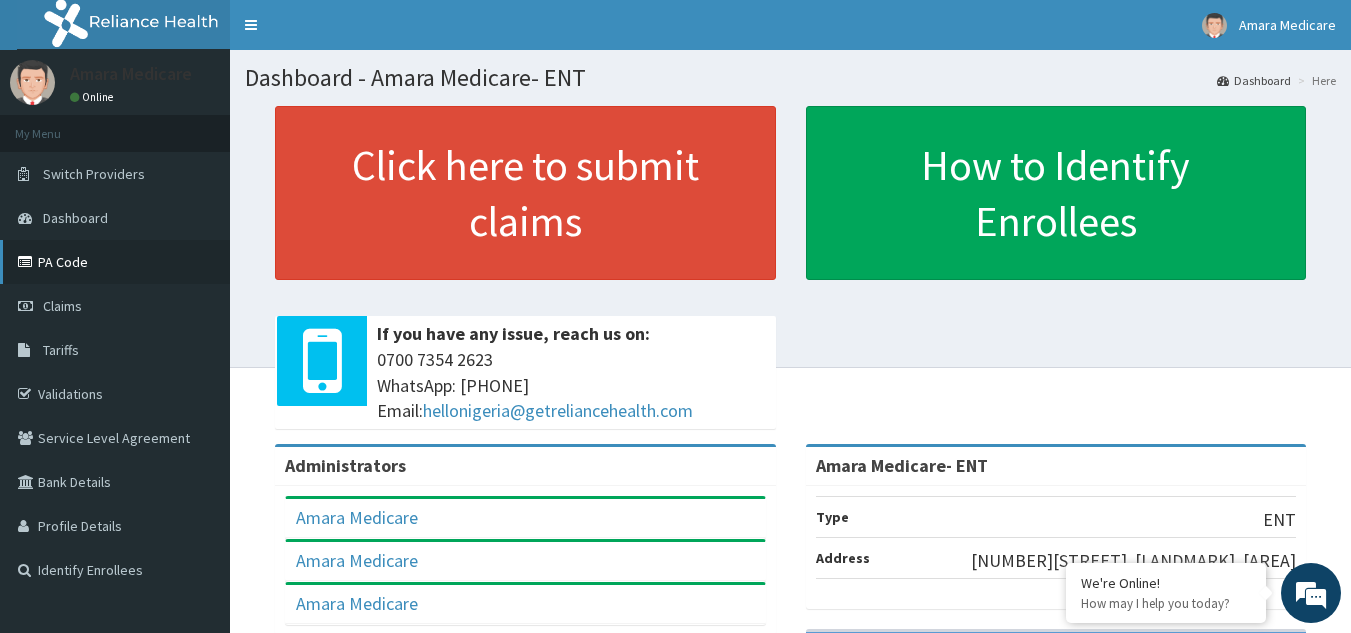 click on "PA Code" at bounding box center (115, 262) 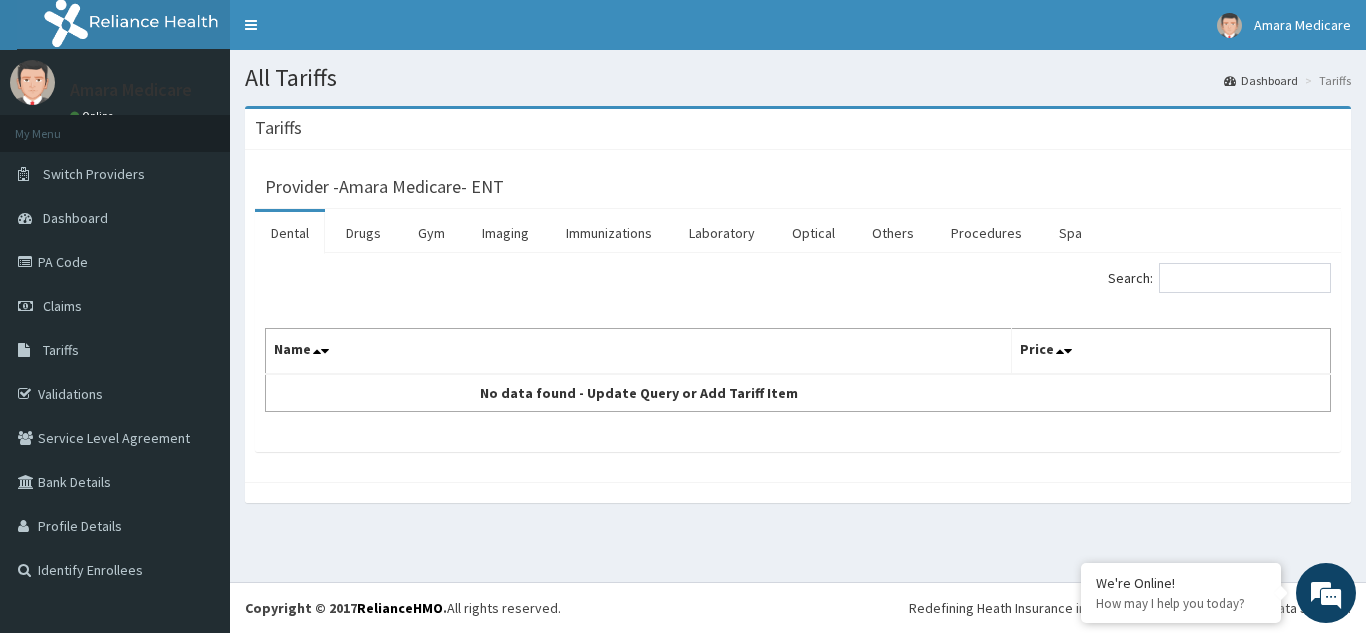 scroll, scrollTop: 0, scrollLeft: 0, axis: both 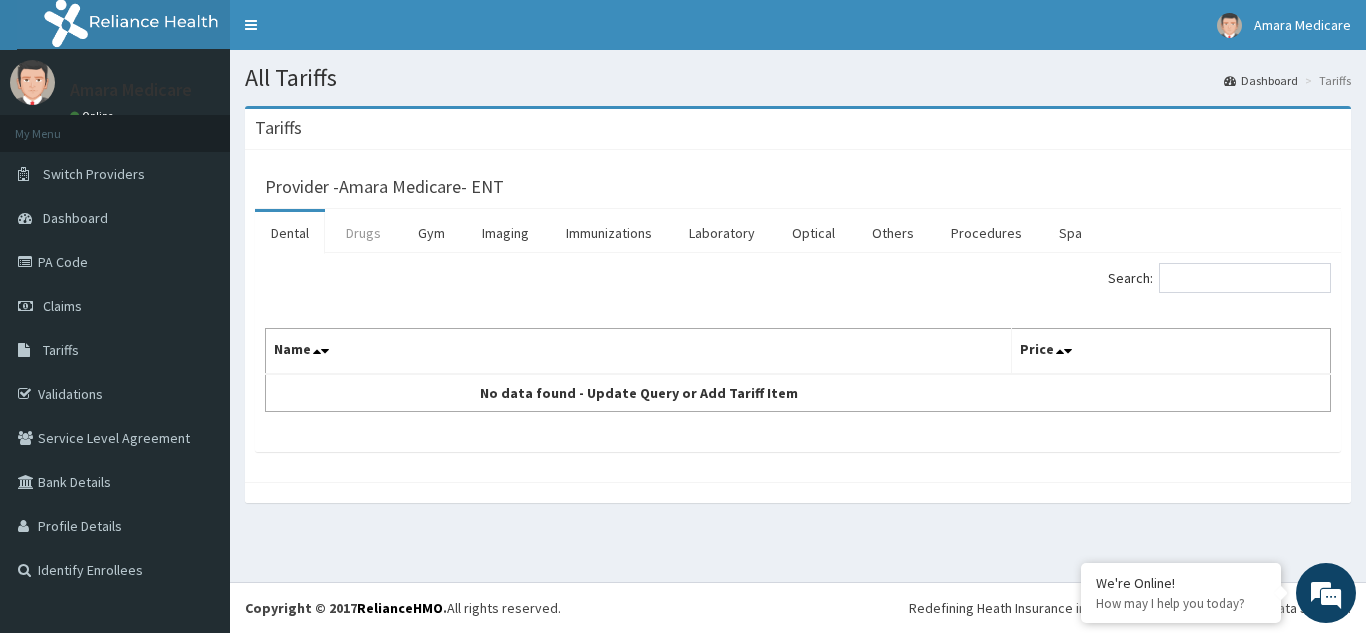 click on "Drugs" at bounding box center (363, 233) 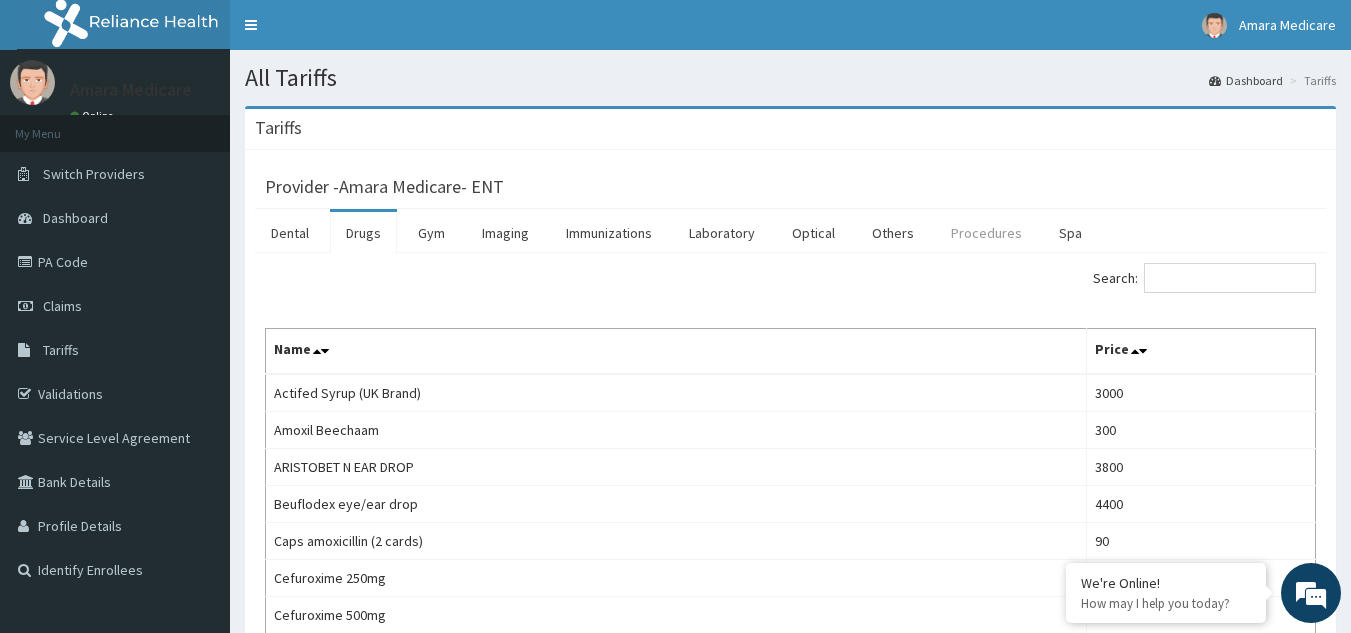 click on "Procedures" at bounding box center [986, 233] 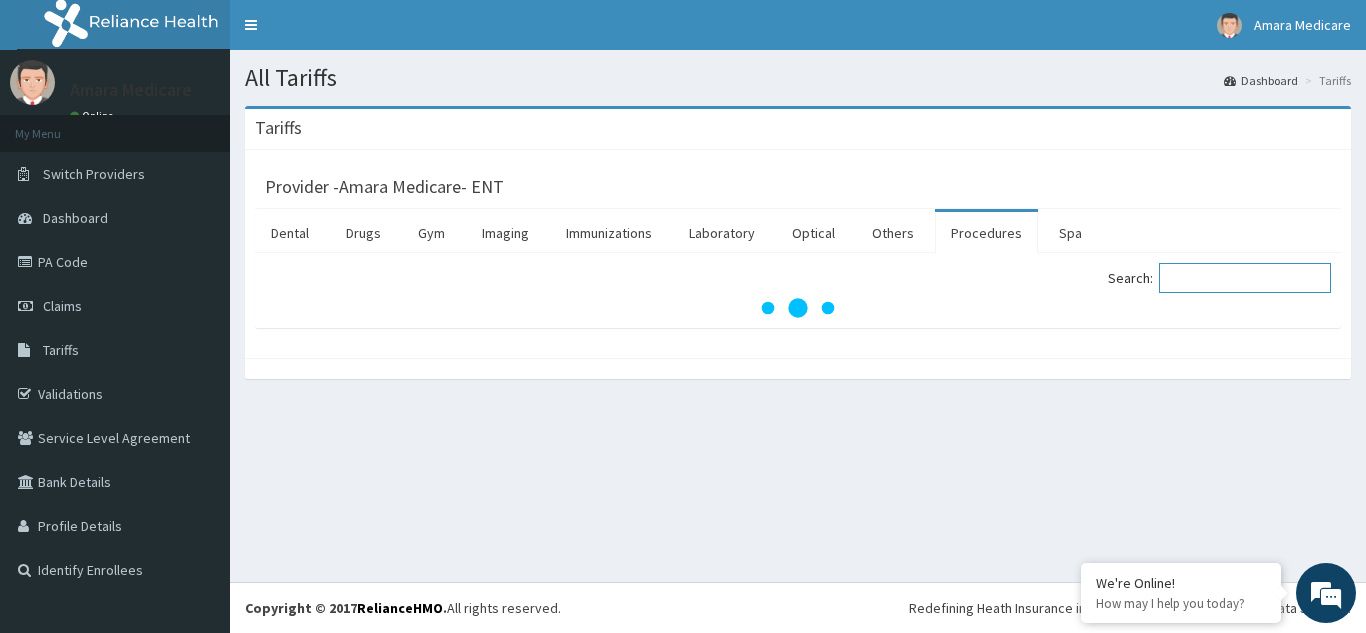 click on "Search:" at bounding box center (1245, 278) 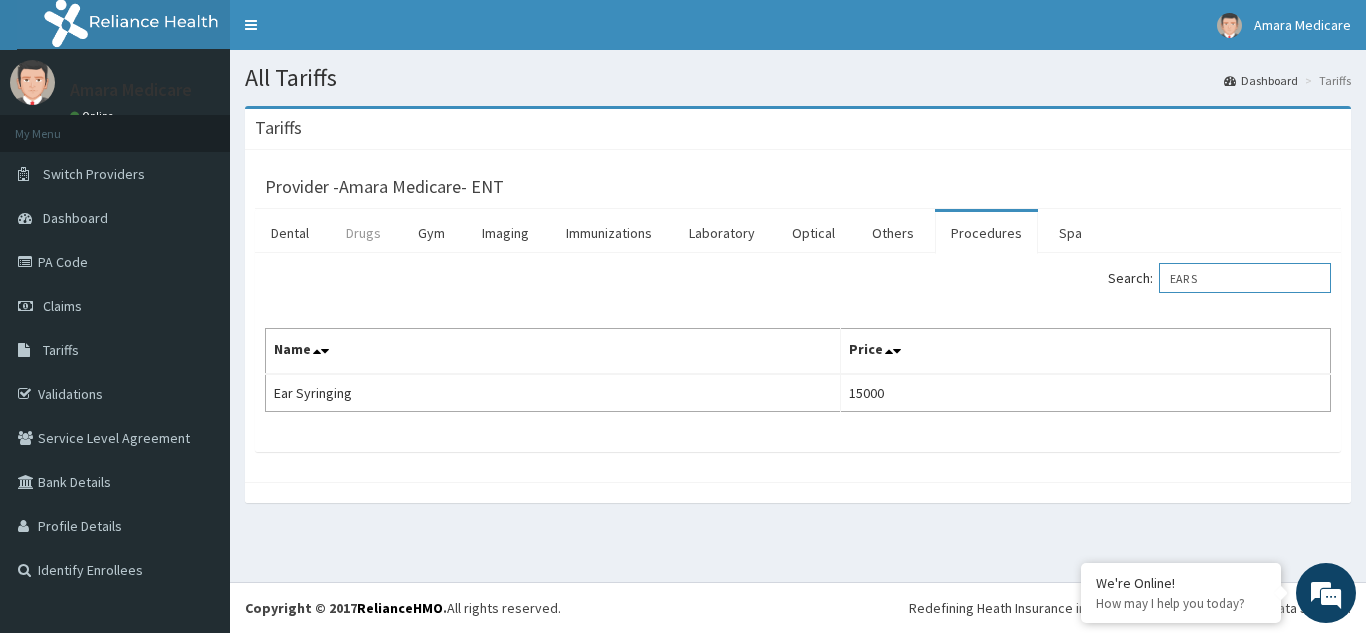 type on "EAR S" 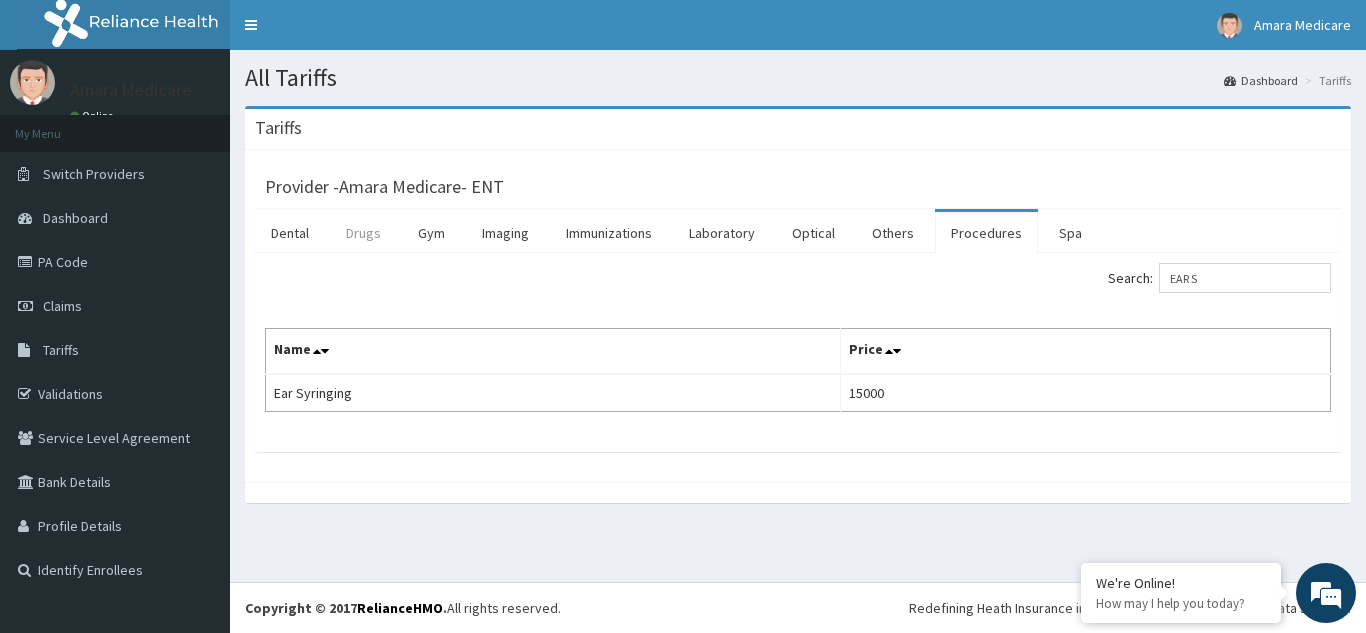 click on "Drugs" at bounding box center (363, 233) 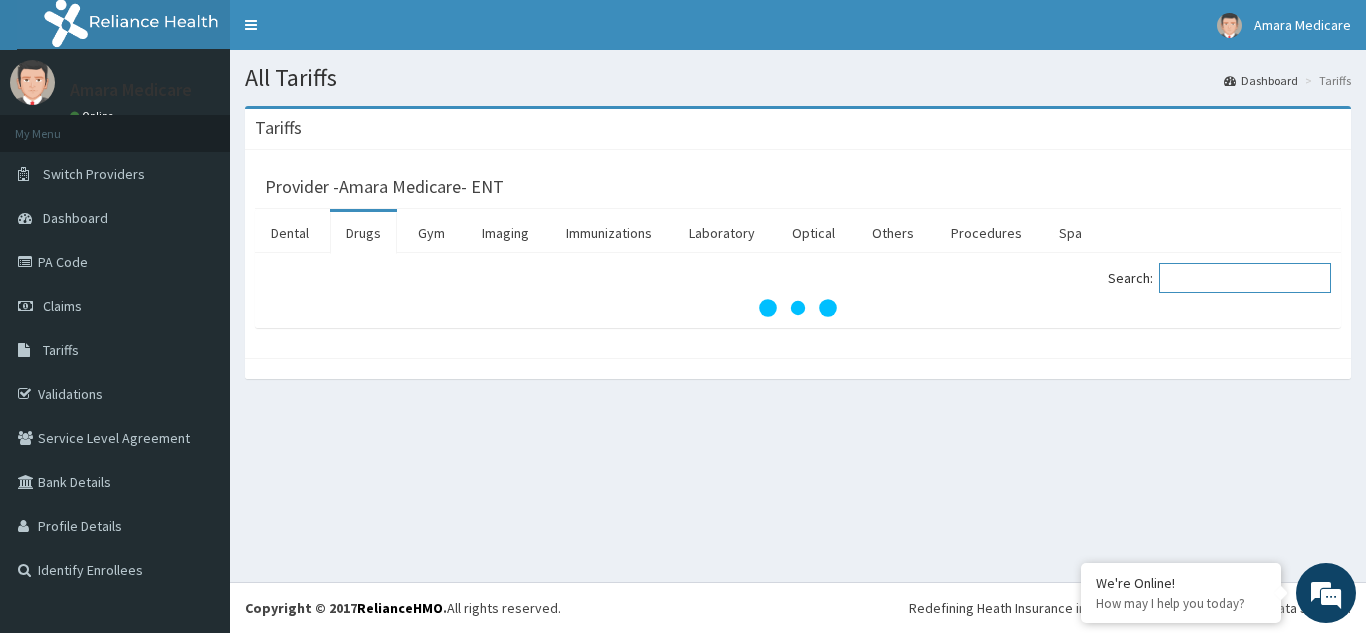 click on "Search:" at bounding box center [1245, 278] 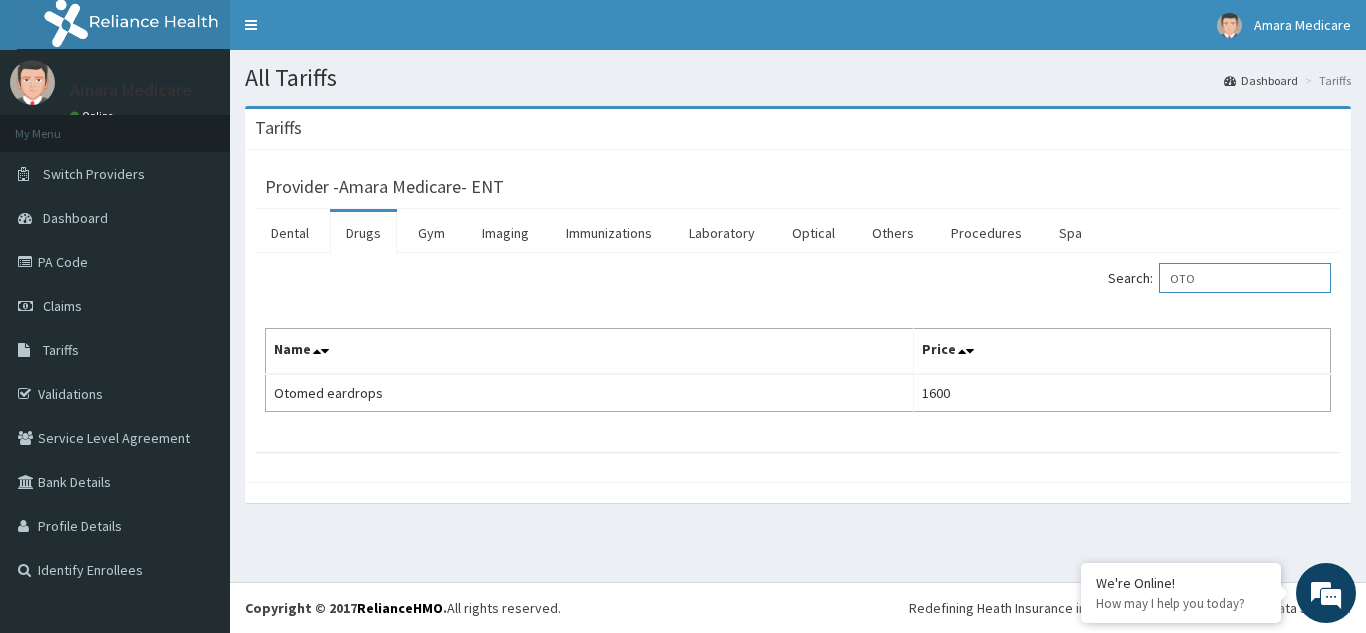 type on "OTO" 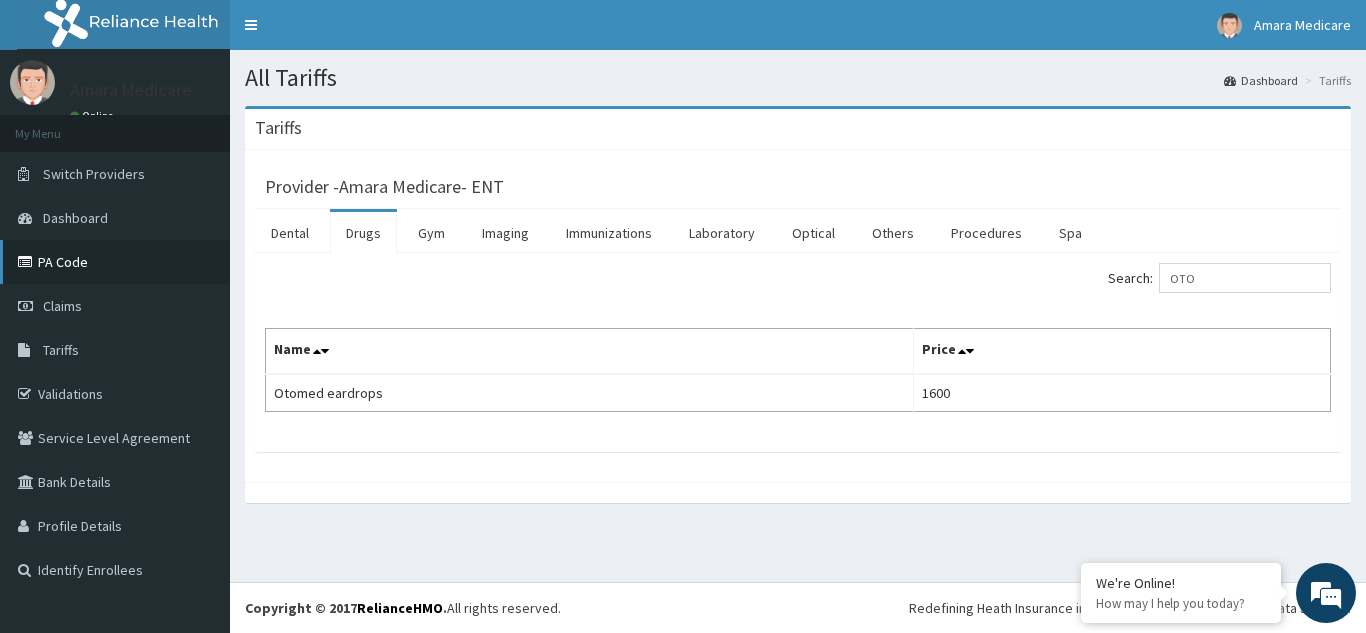 click on "PA Code" at bounding box center [115, 262] 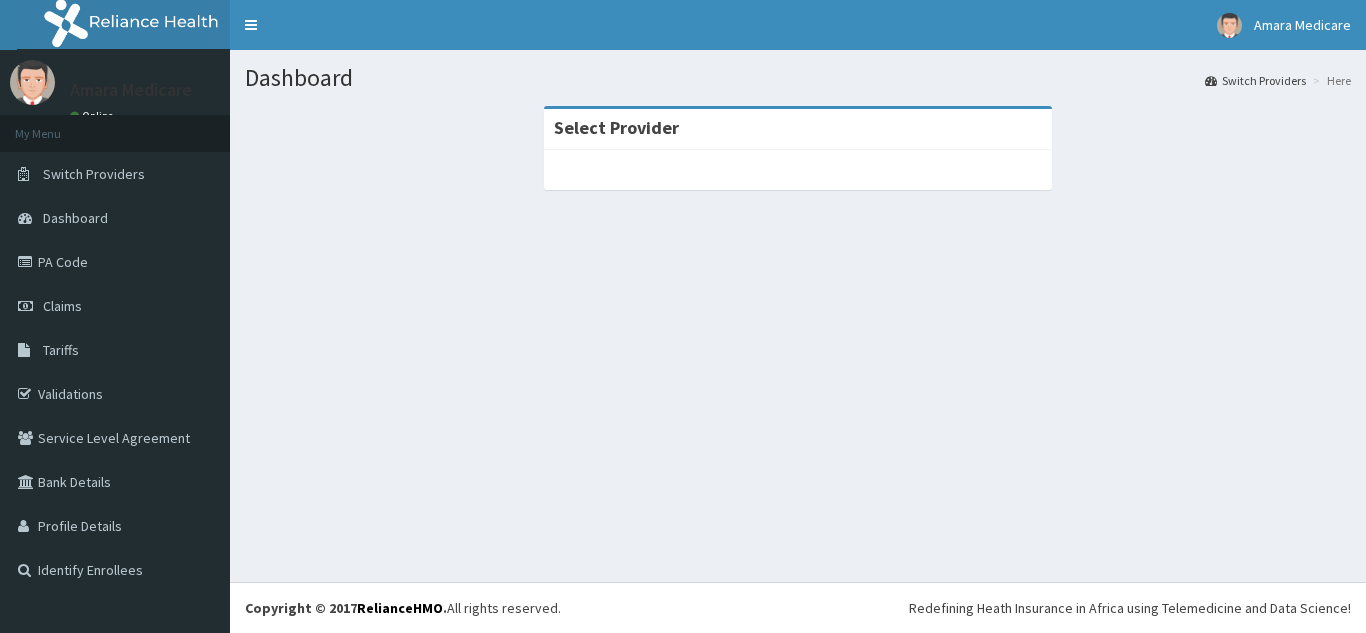 scroll, scrollTop: 0, scrollLeft: 0, axis: both 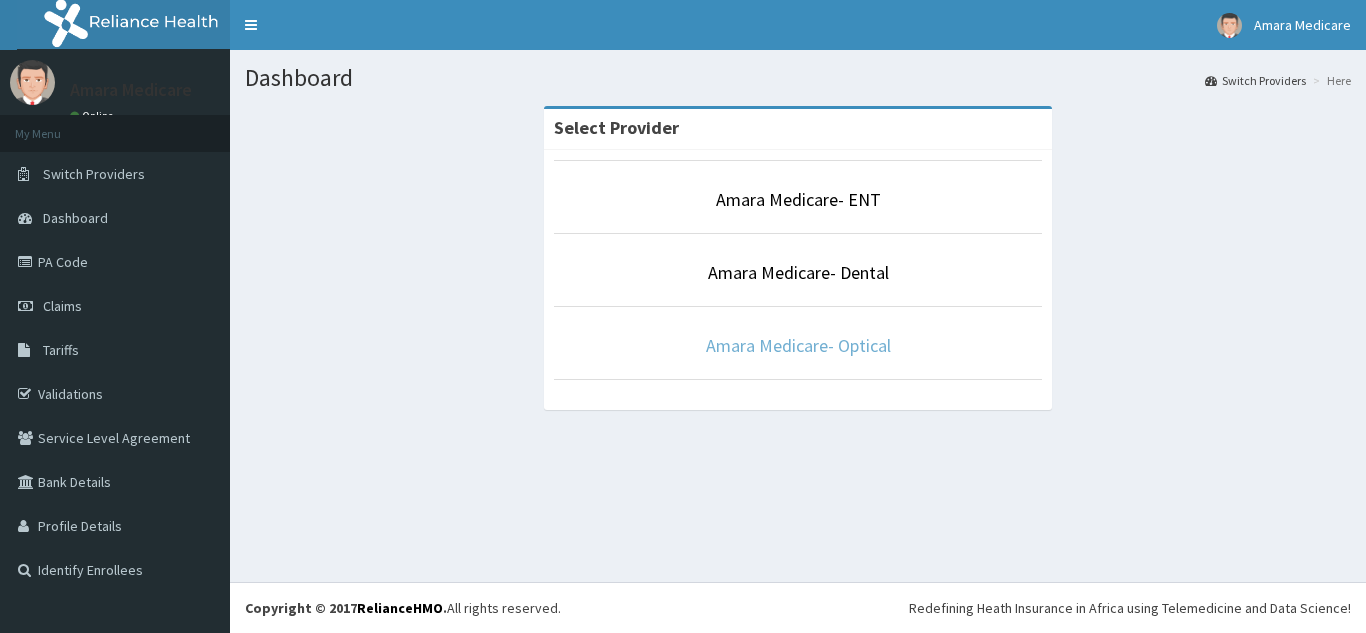 click on "Amara Medicare- Optical" at bounding box center [798, 345] 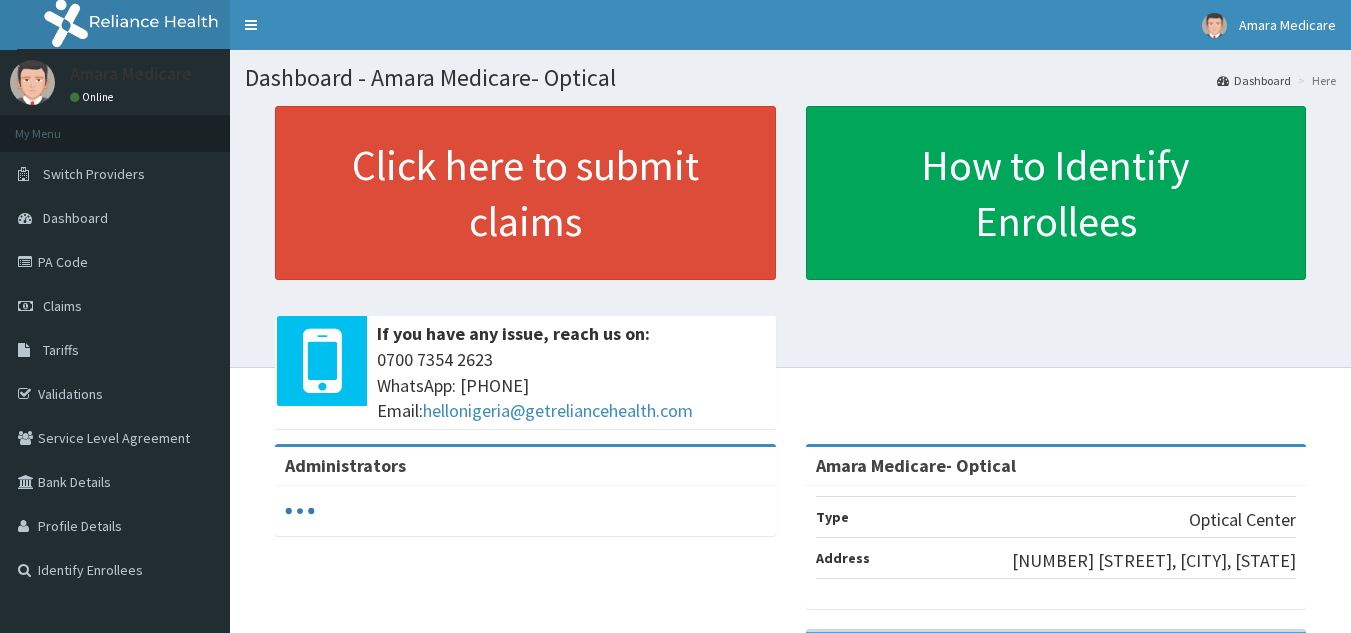 scroll, scrollTop: 0, scrollLeft: 0, axis: both 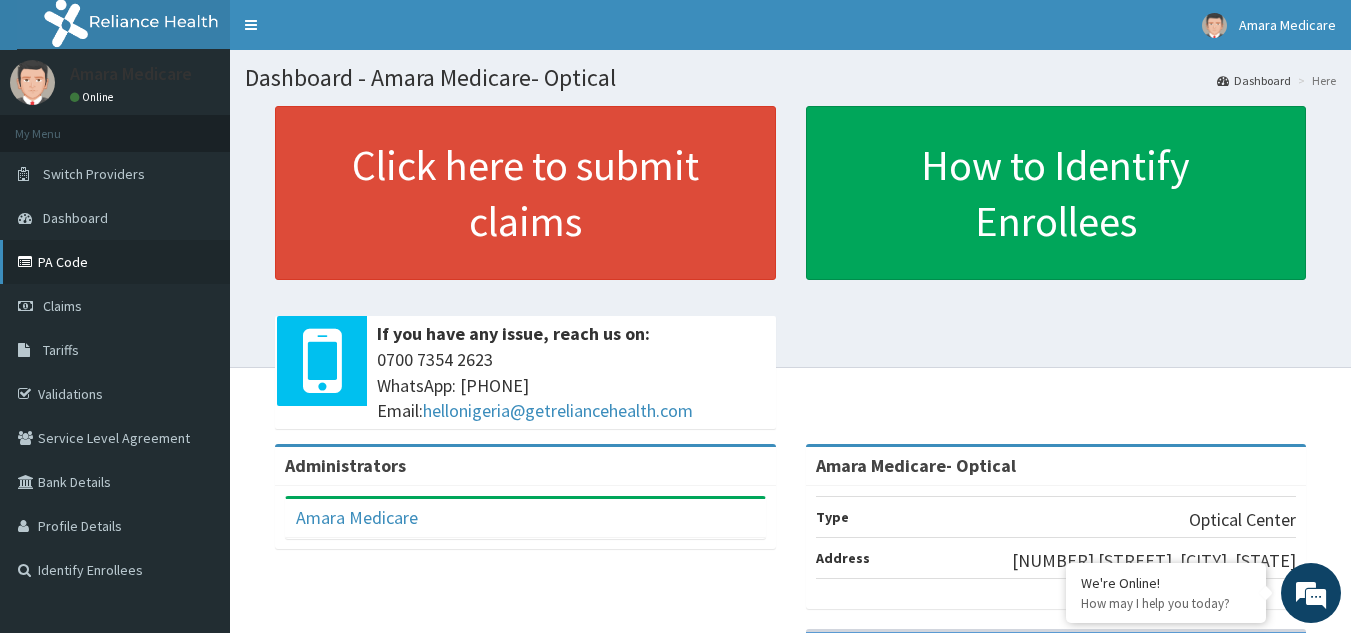 click on "PA Code" at bounding box center [115, 262] 